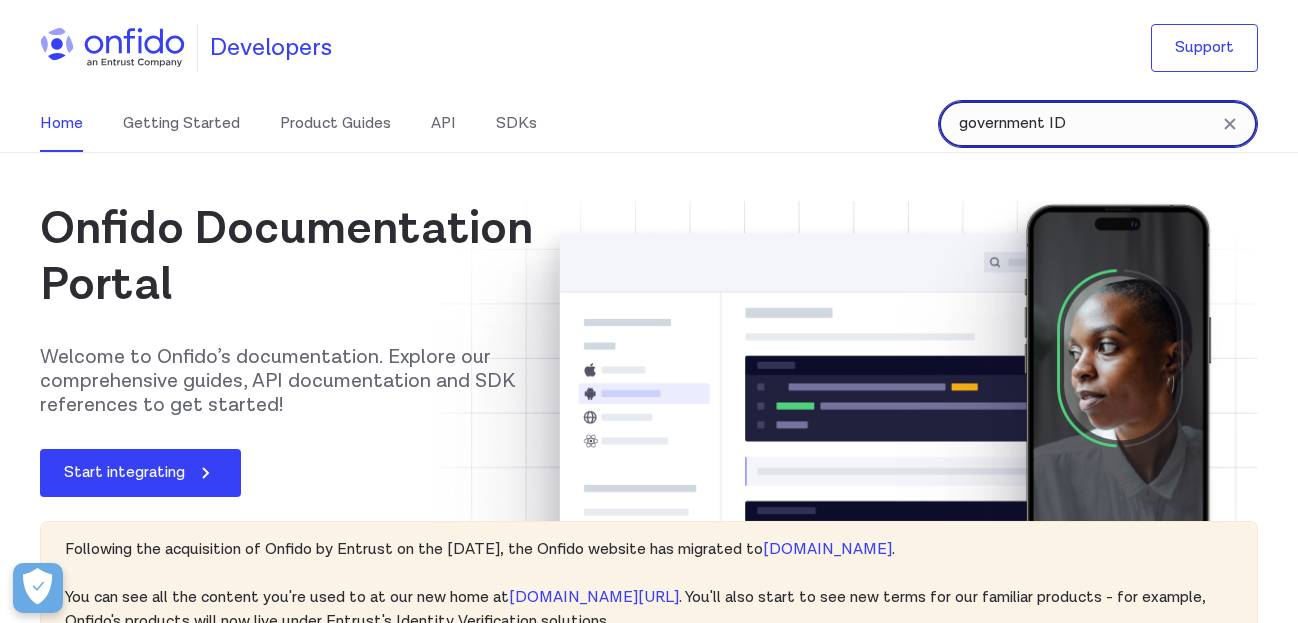 drag, startPoint x: 0, startPoint y: 0, endPoint x: 1109, endPoint y: 127, distance: 1116.2482 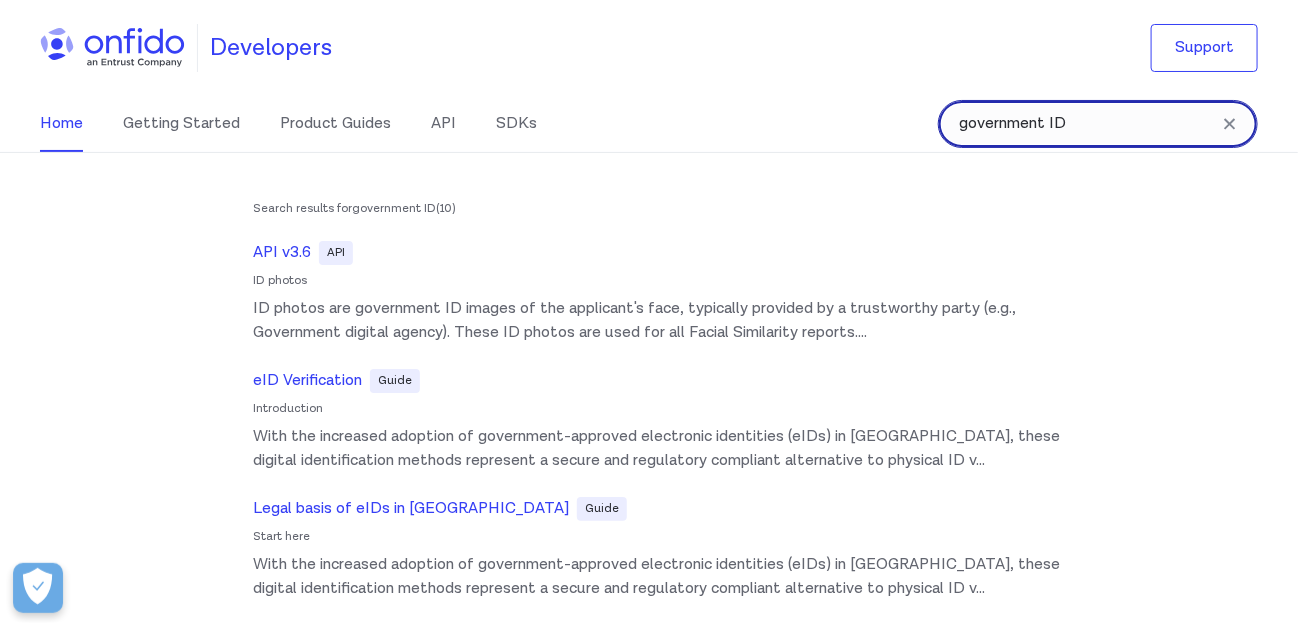 scroll, scrollTop: 0, scrollLeft: 0, axis: both 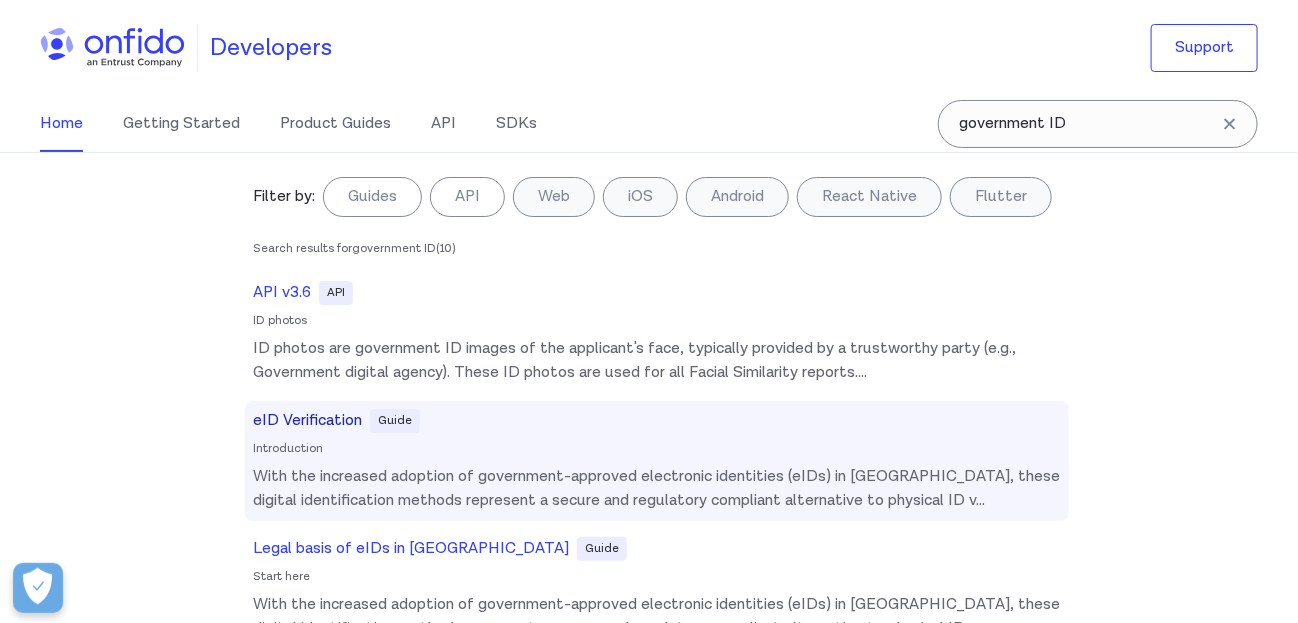 click on "eID Verification" at bounding box center (307, 421) 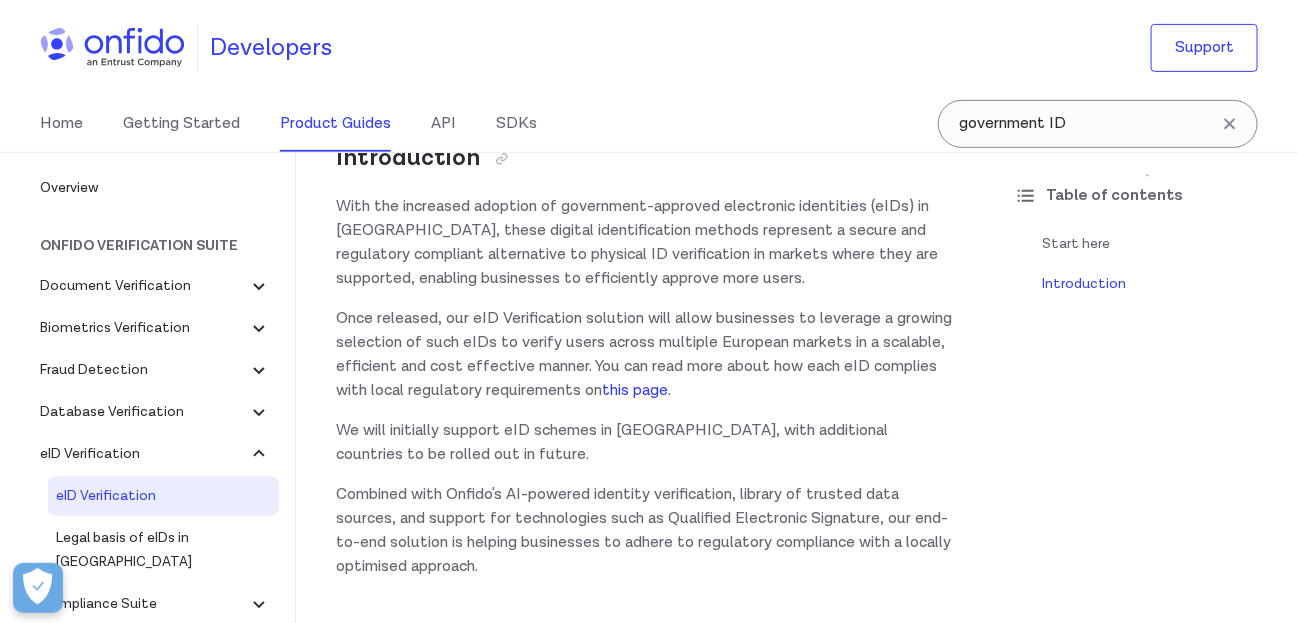 scroll, scrollTop: 300, scrollLeft: 0, axis: vertical 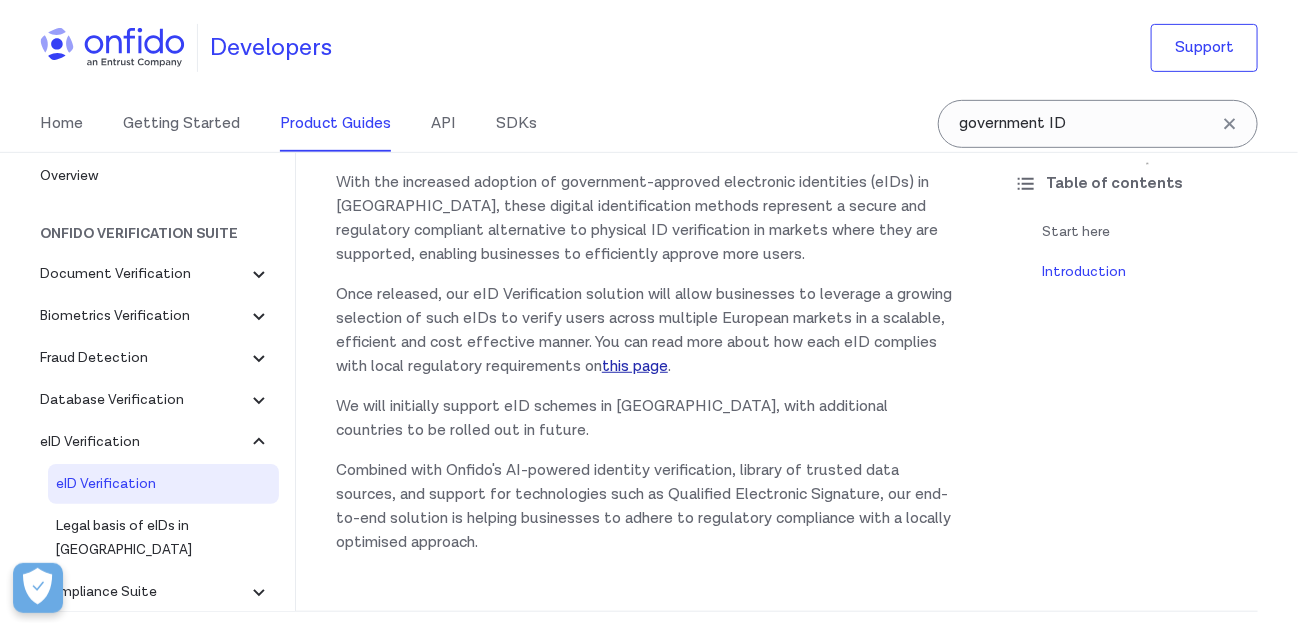 click on "this page" at bounding box center (635, 366) 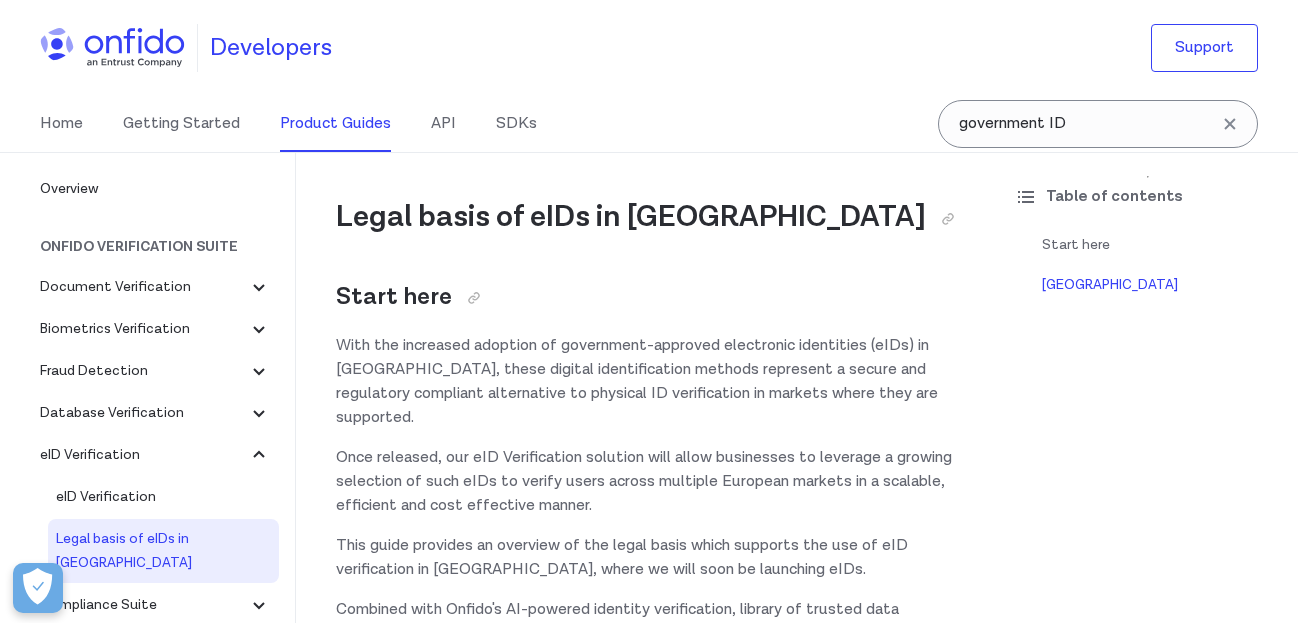 scroll, scrollTop: 1299, scrollLeft: 0, axis: vertical 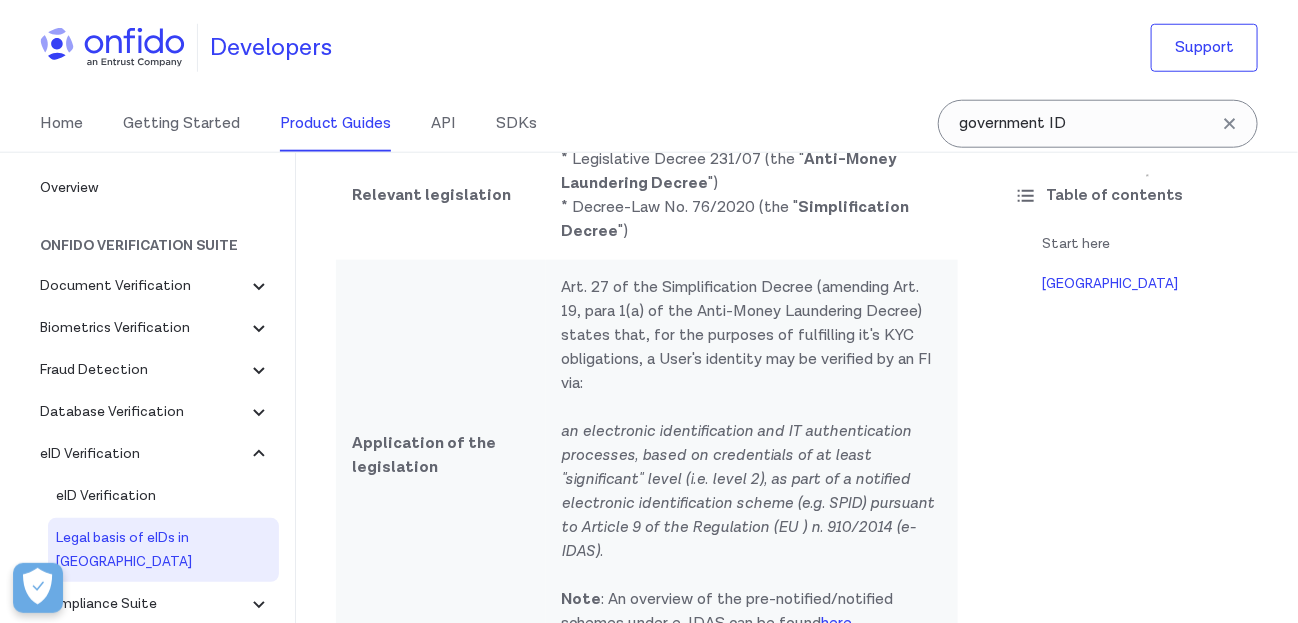 click on "Start here Italy" at bounding box center (1148, 268) 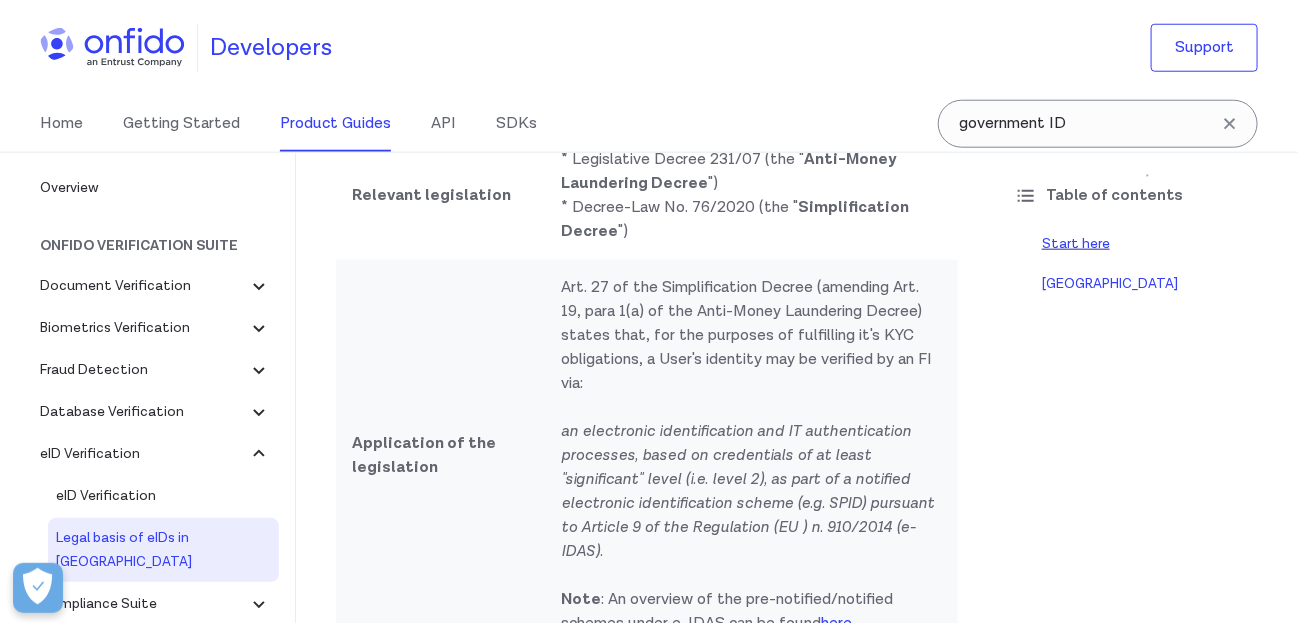 click on "Start here" at bounding box center (1162, 244) 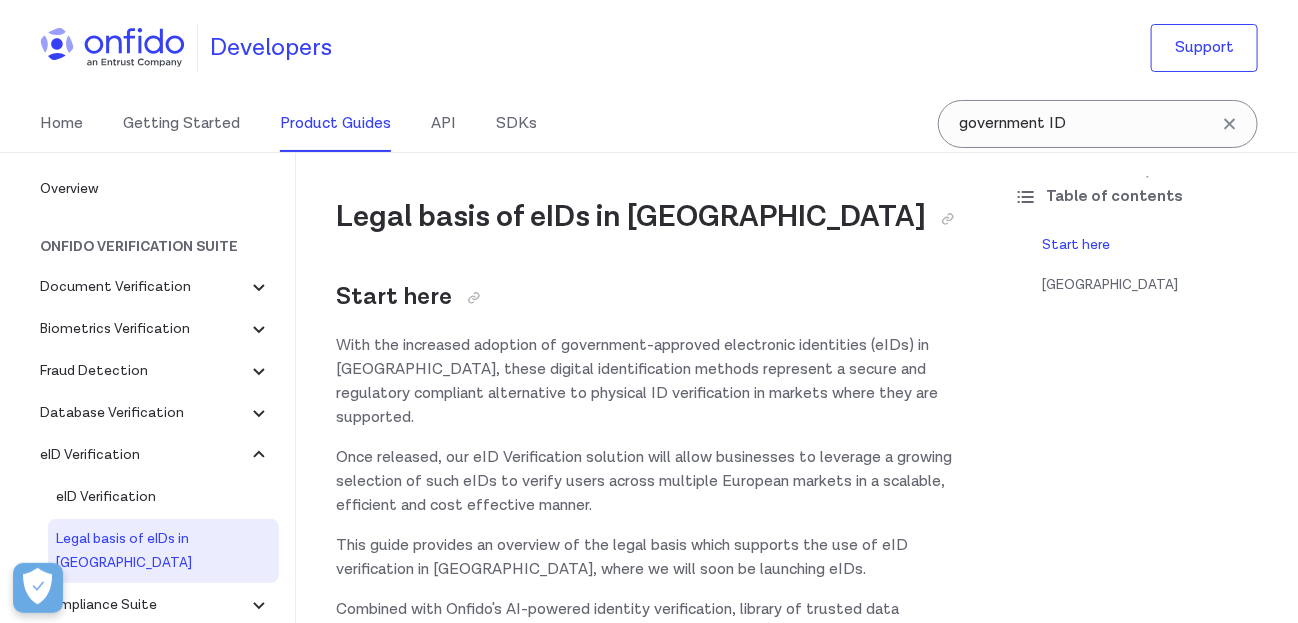 scroll, scrollTop: 0, scrollLeft: 0, axis: both 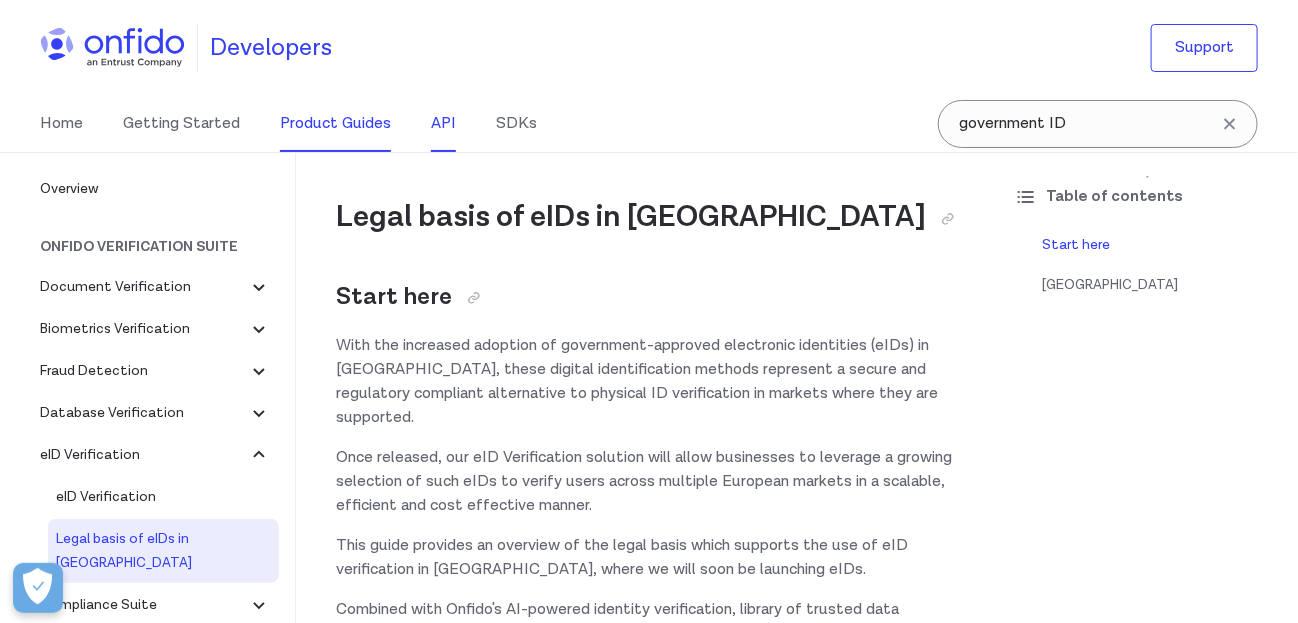 click on "API" at bounding box center [443, 124] 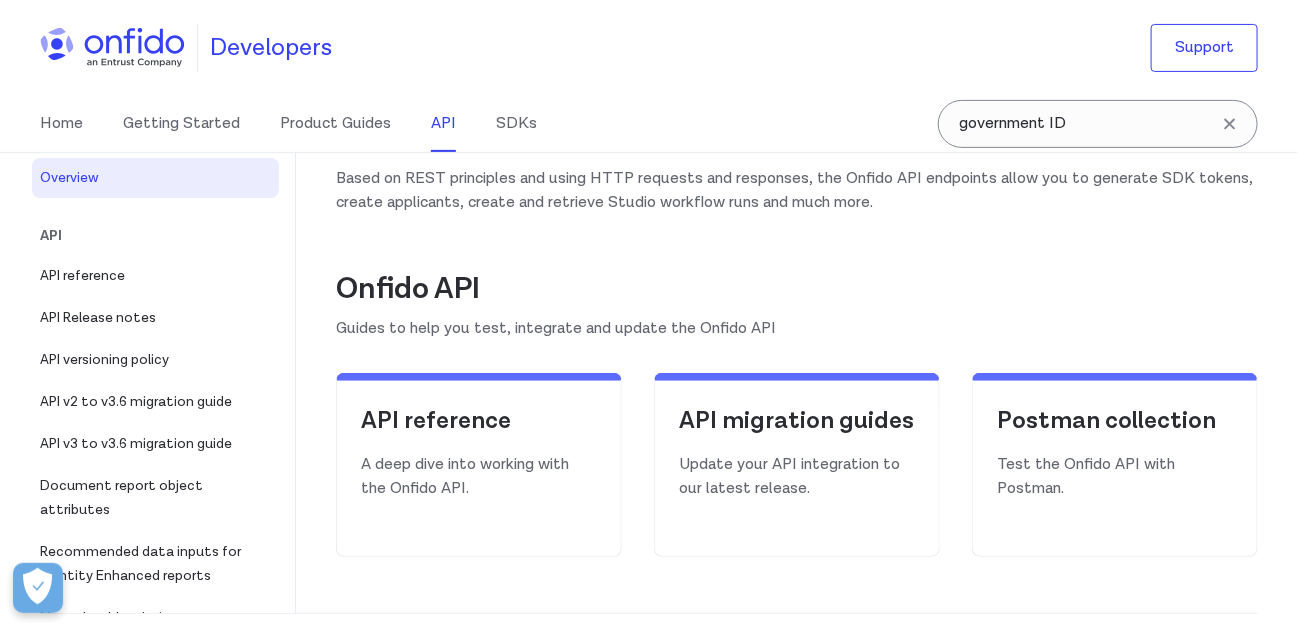 scroll, scrollTop: 200, scrollLeft: 0, axis: vertical 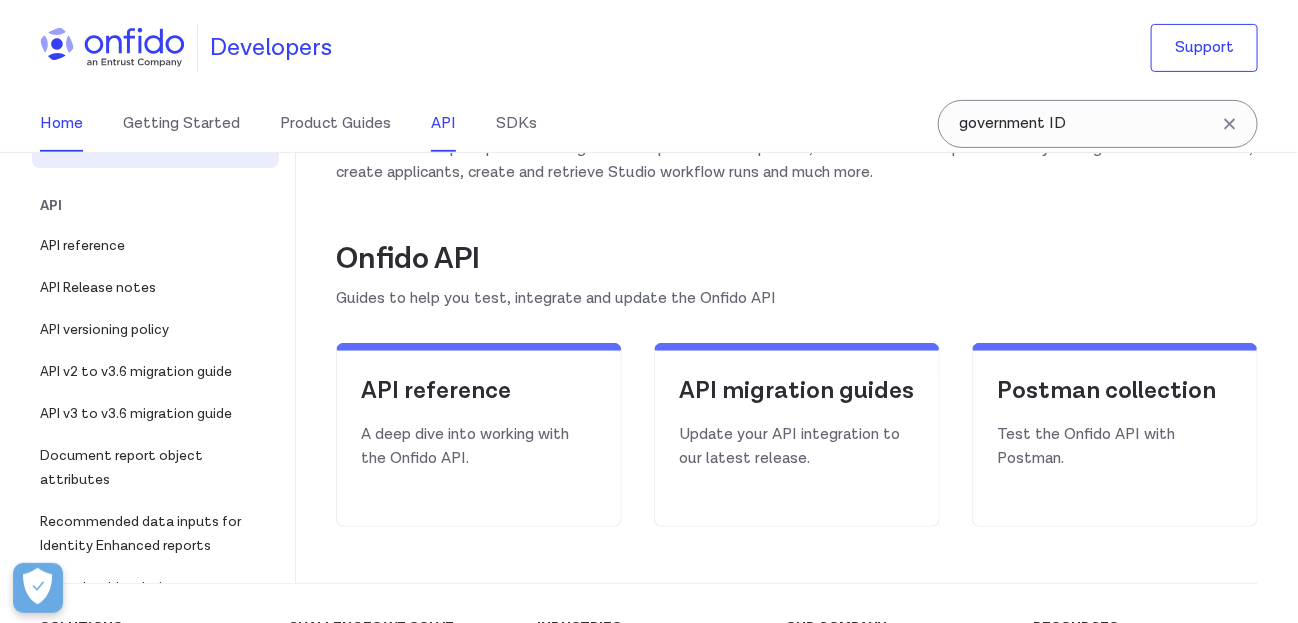 click on "Home" at bounding box center [61, 124] 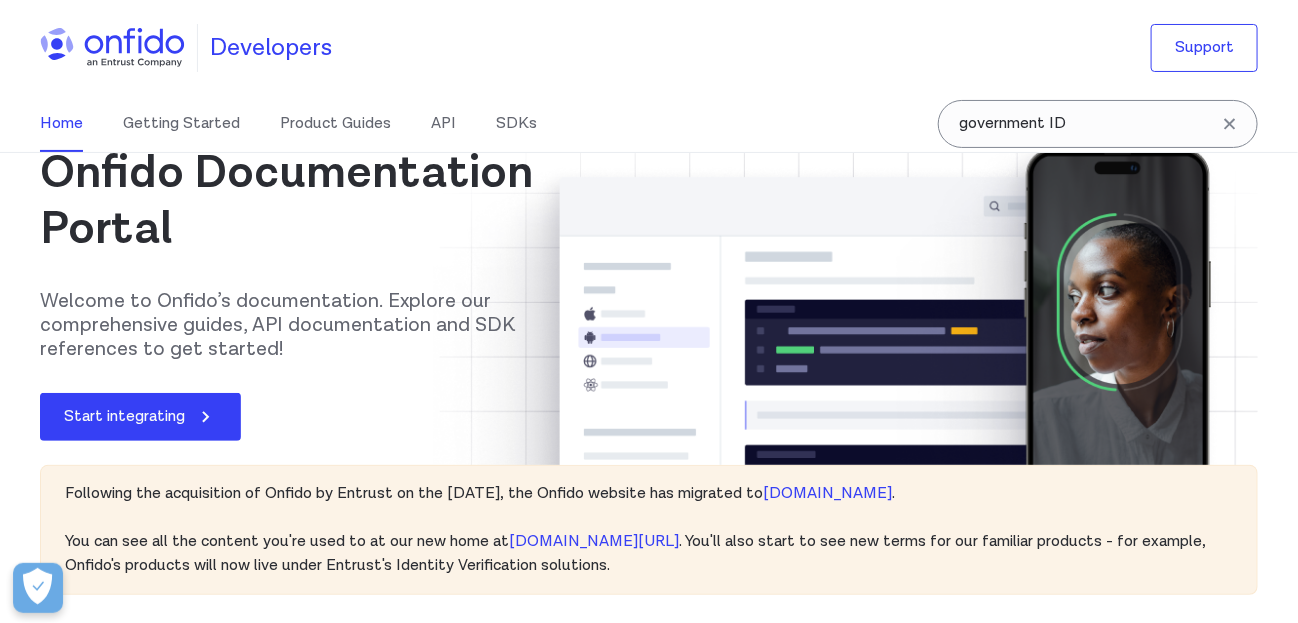 scroll, scrollTop: 99, scrollLeft: 0, axis: vertical 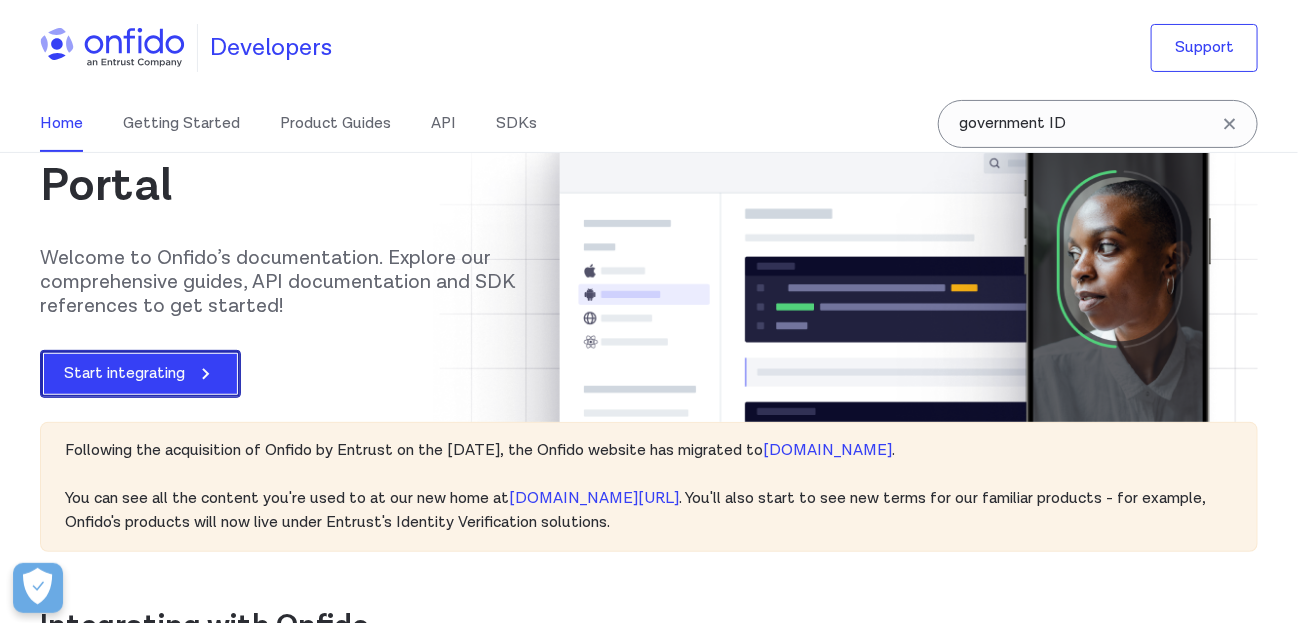 click on "Start integrating" at bounding box center (140, 374) 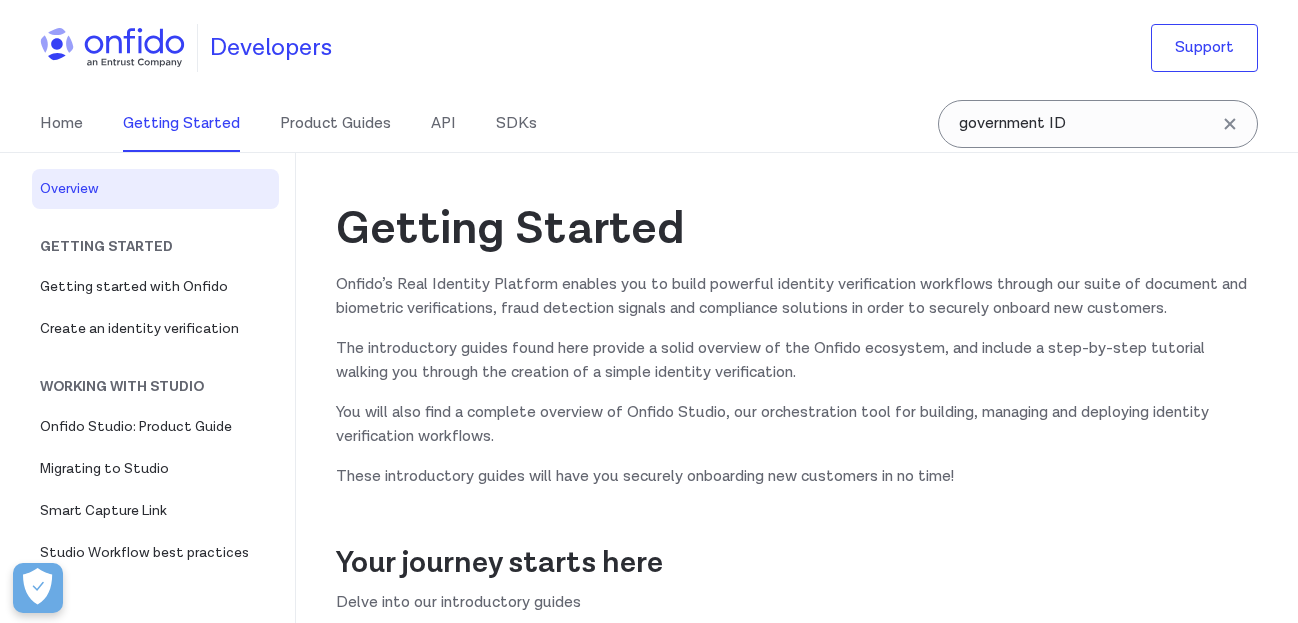 scroll, scrollTop: 400, scrollLeft: 0, axis: vertical 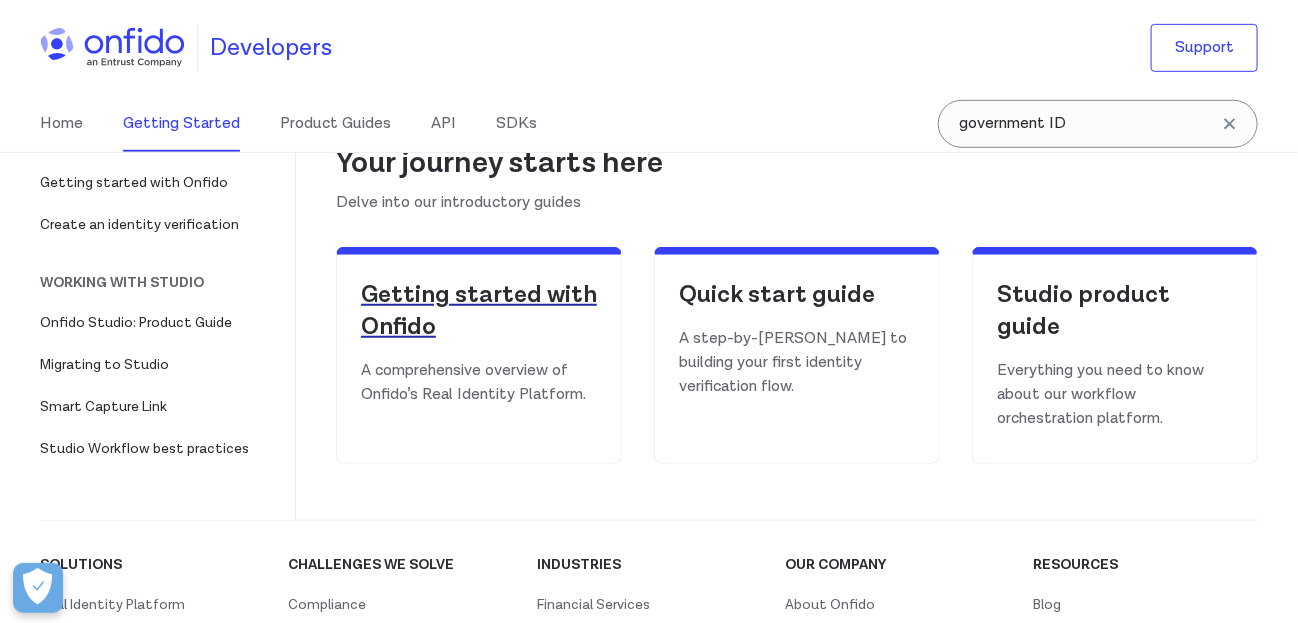 click on "Getting started with Onfido" at bounding box center (479, 311) 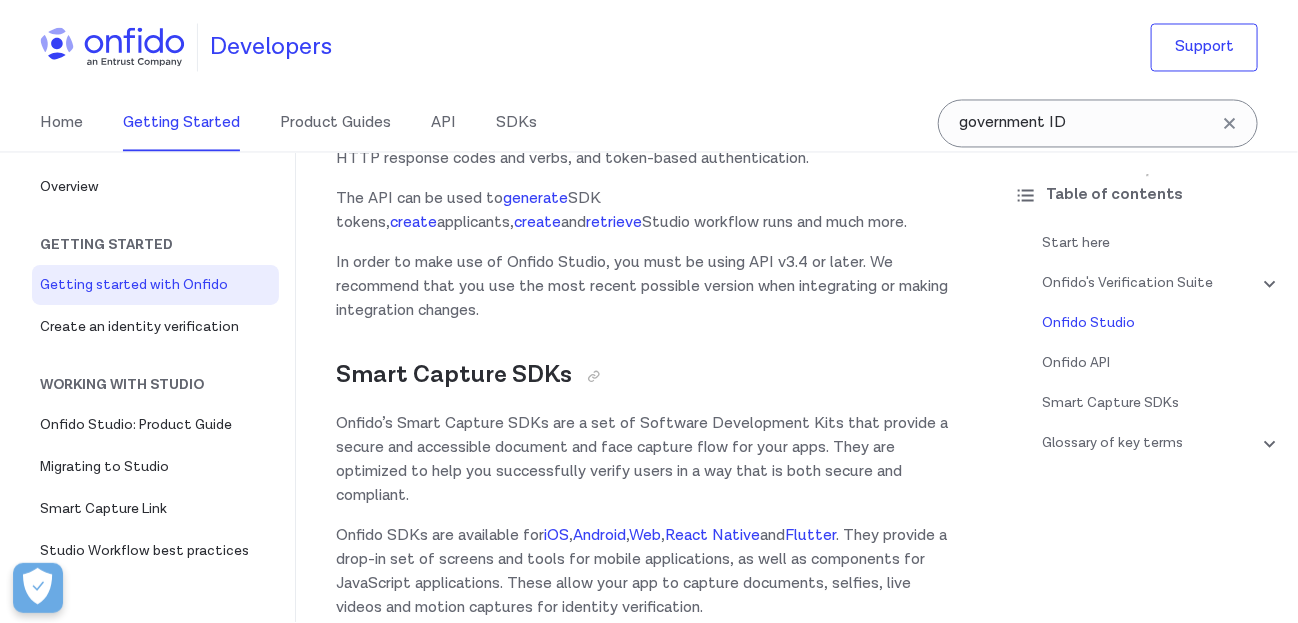 scroll, scrollTop: 4200, scrollLeft: 0, axis: vertical 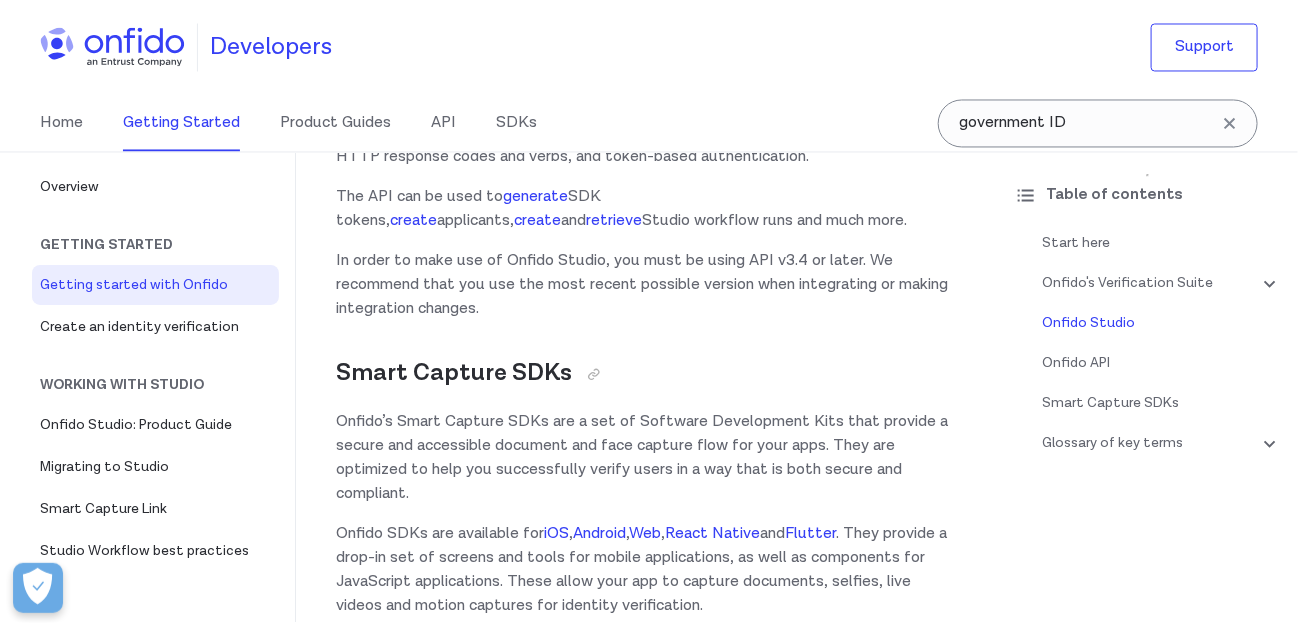 click on "Smart Capture Link" at bounding box center [641, -116] 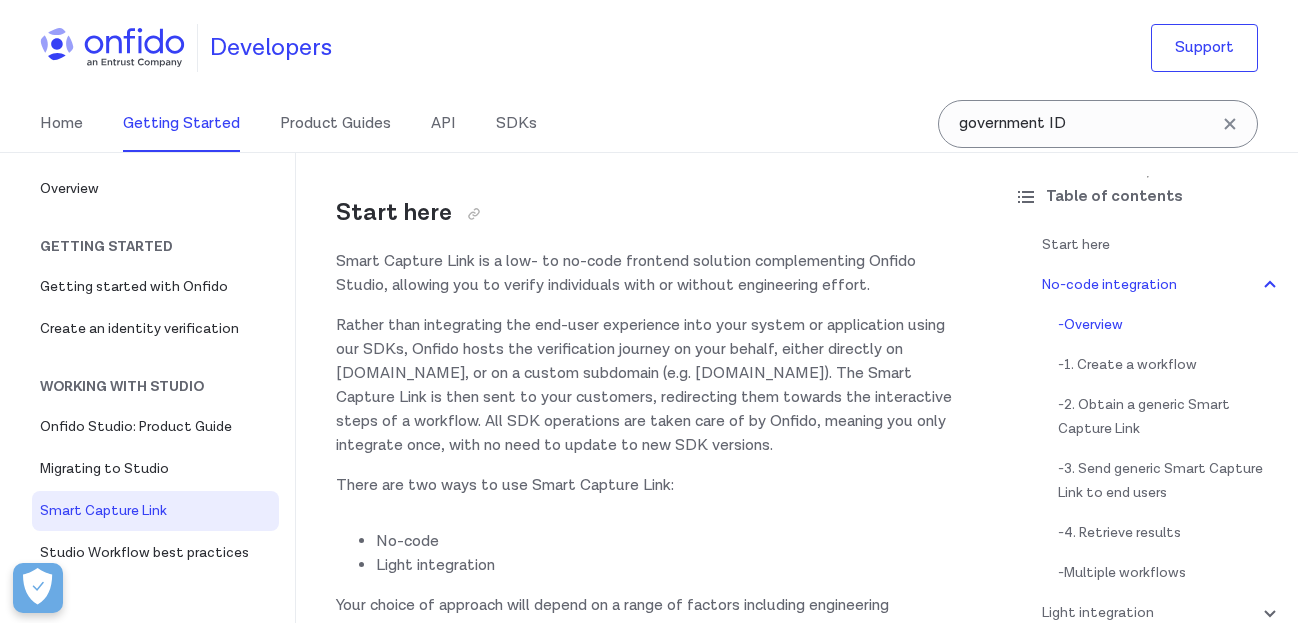 scroll, scrollTop: 700, scrollLeft: 0, axis: vertical 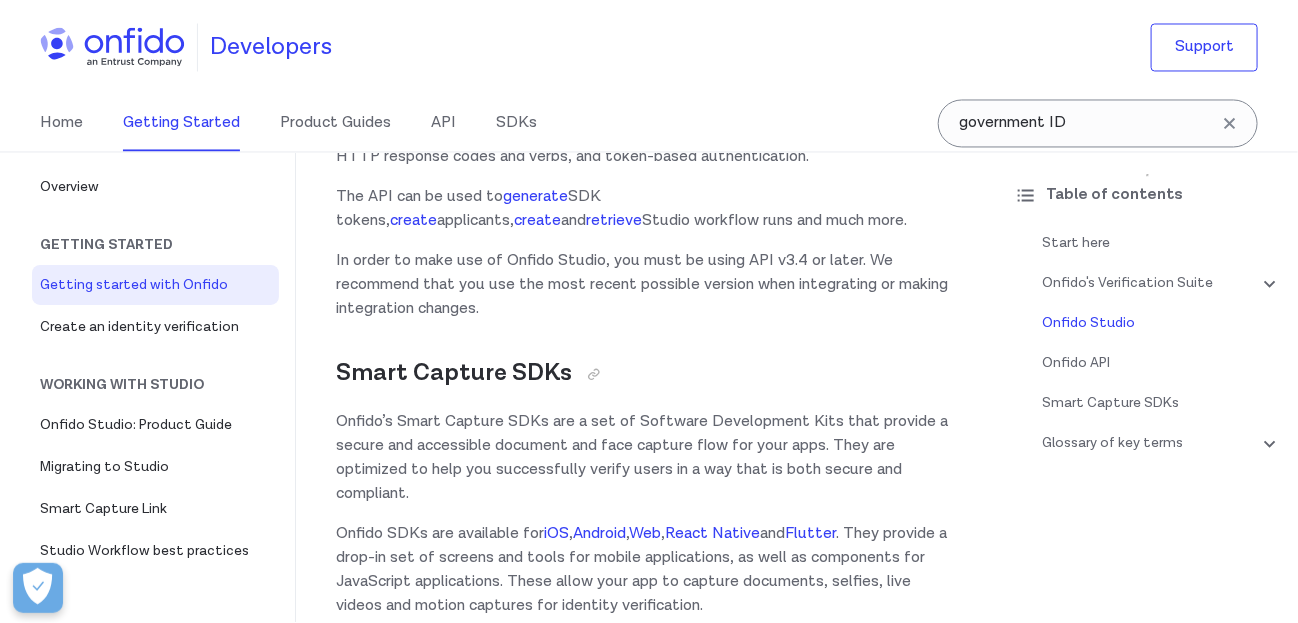 click on "Support" at bounding box center (1204, 48) 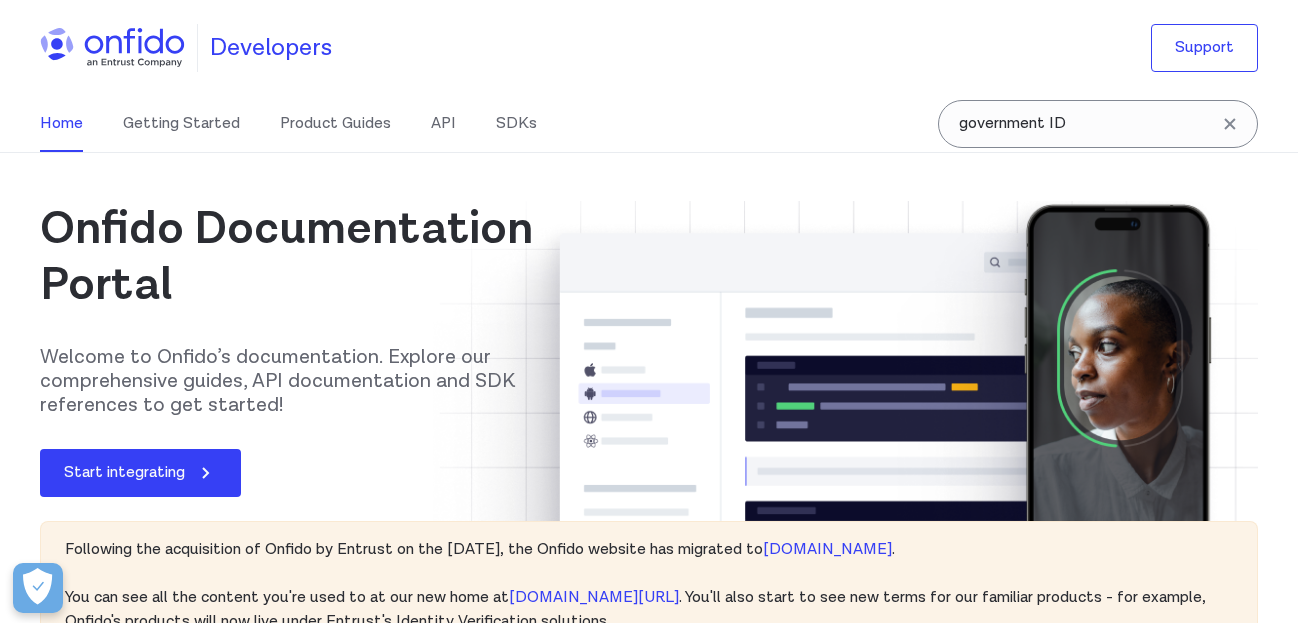 scroll, scrollTop: 0, scrollLeft: 0, axis: both 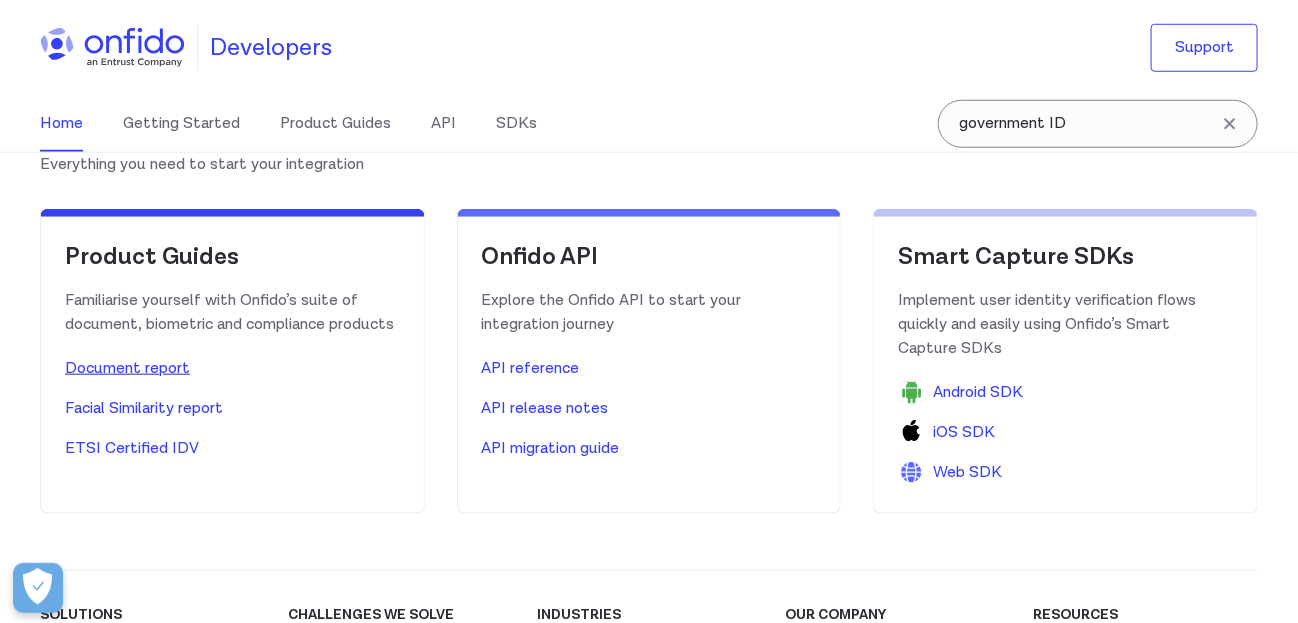 click on "Document report" at bounding box center [127, 369] 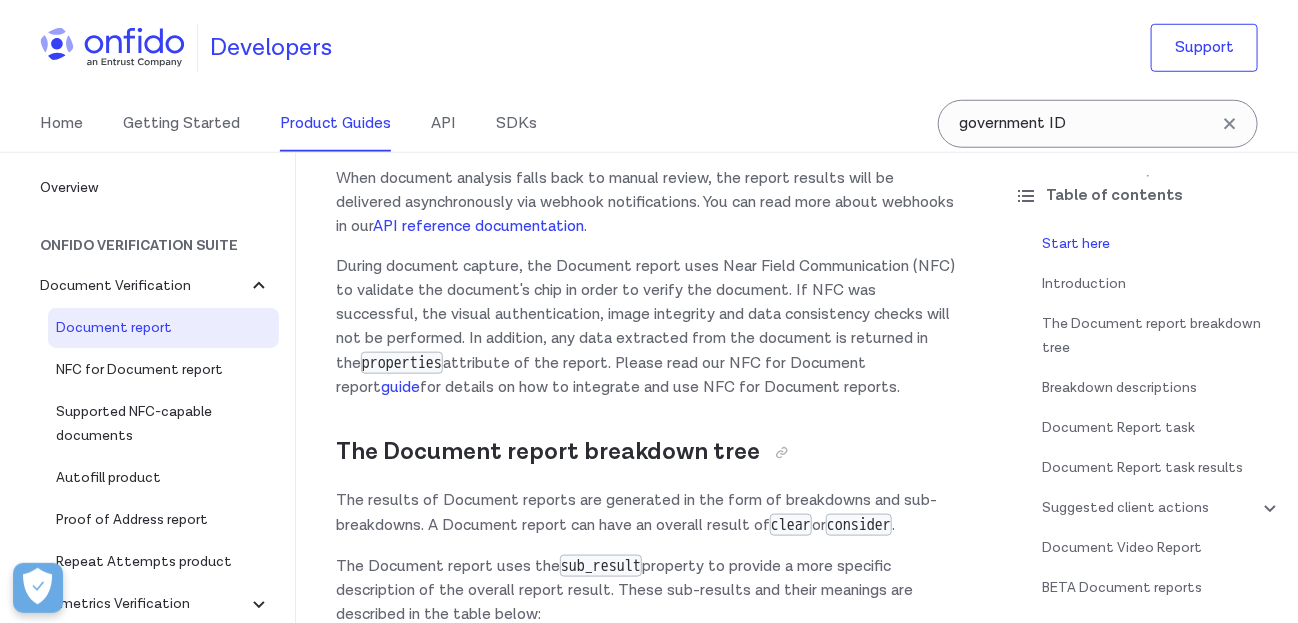 scroll, scrollTop: 0, scrollLeft: 0, axis: both 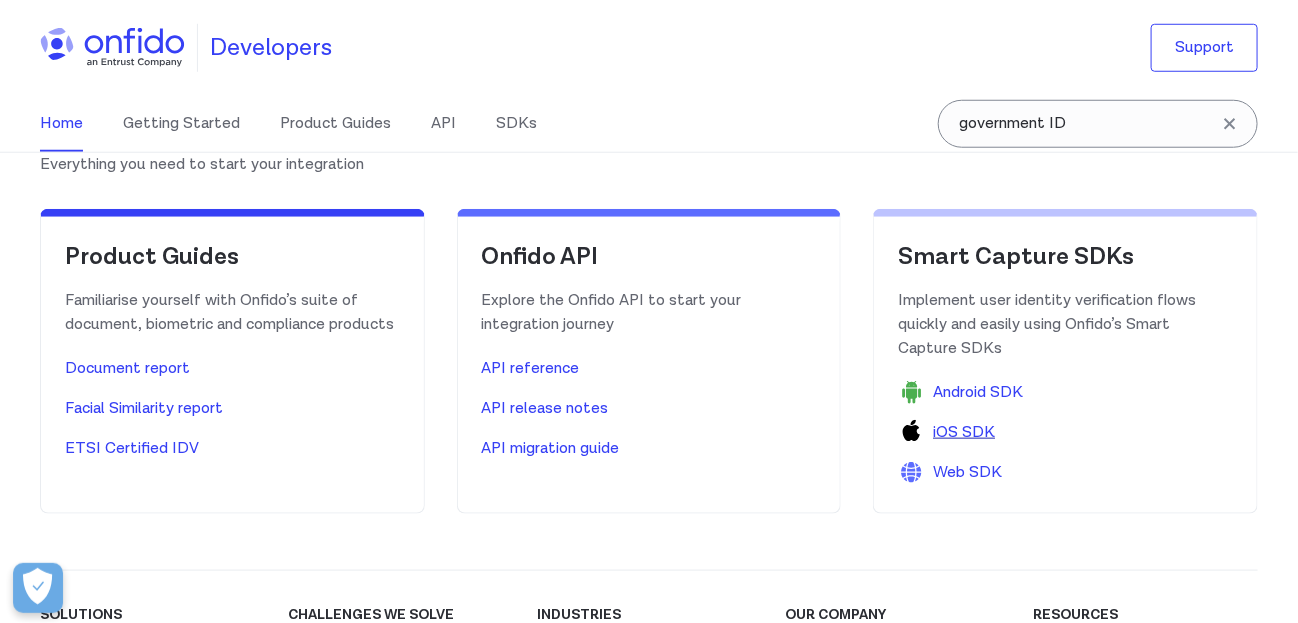 click on "iOS SDK" at bounding box center [964, 433] 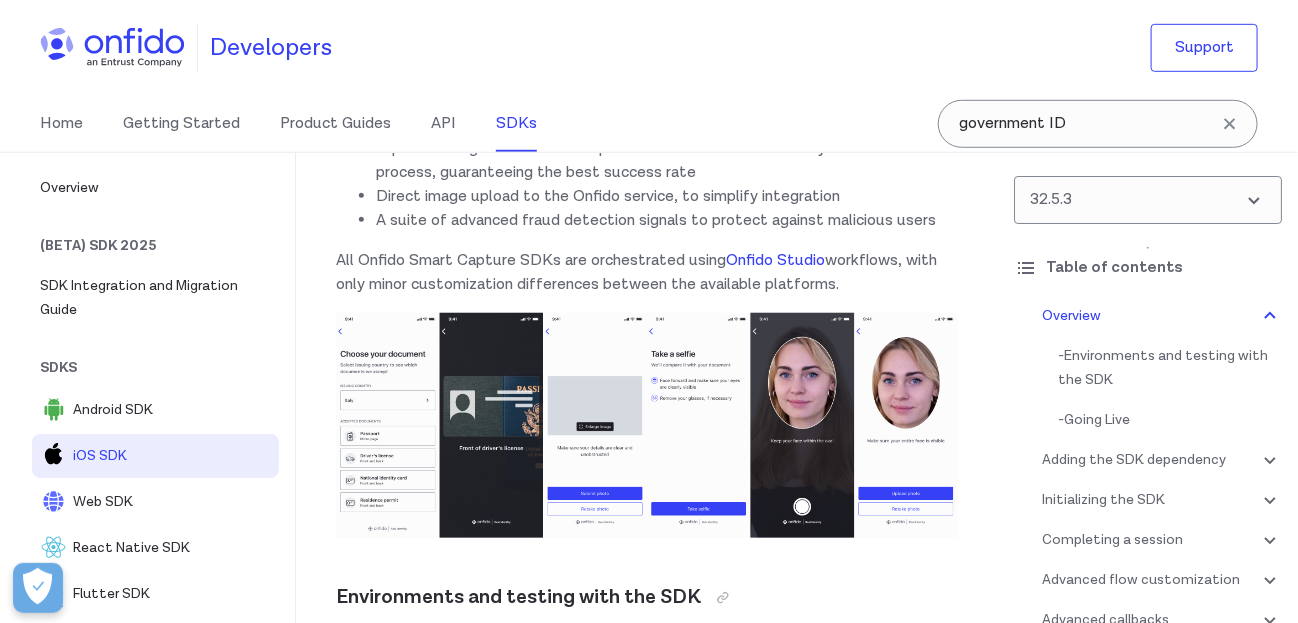 scroll, scrollTop: 499, scrollLeft: 0, axis: vertical 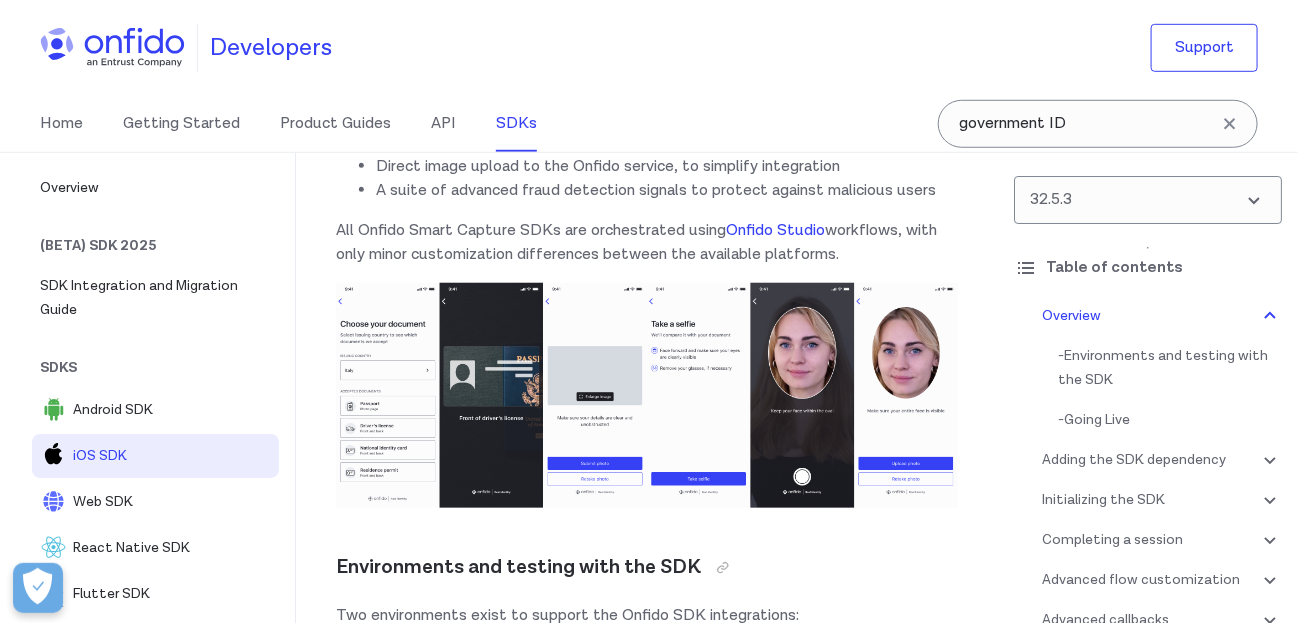 click at bounding box center (647, 395) 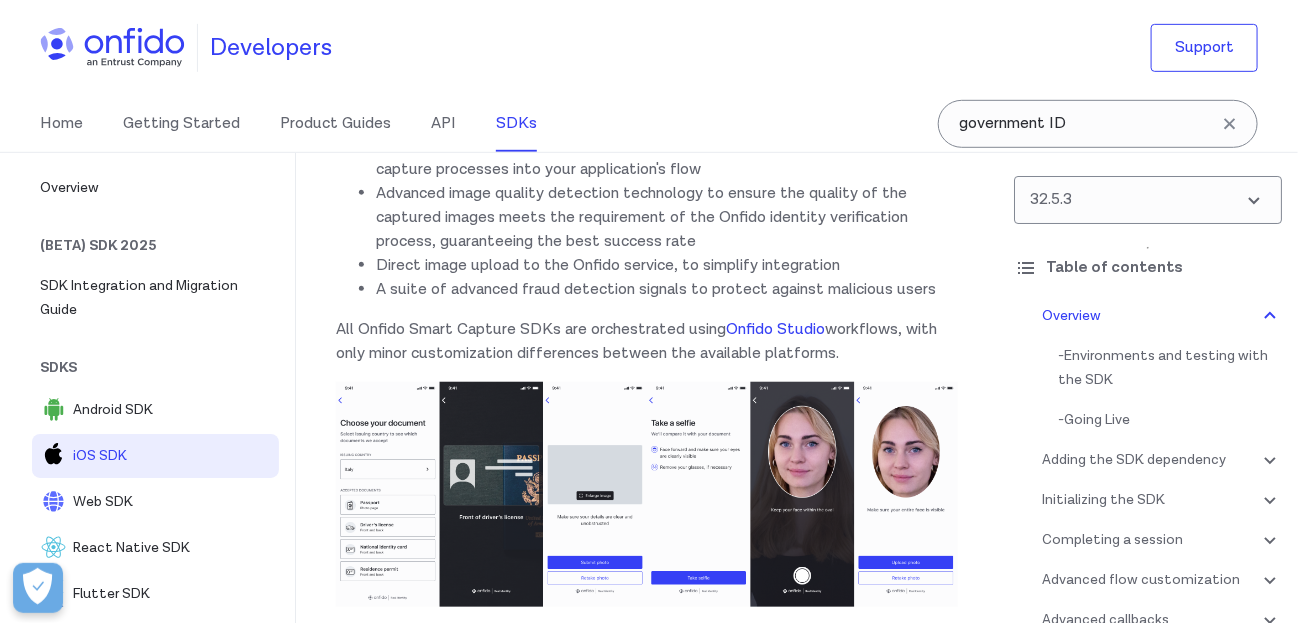 scroll, scrollTop: 400, scrollLeft: 0, axis: vertical 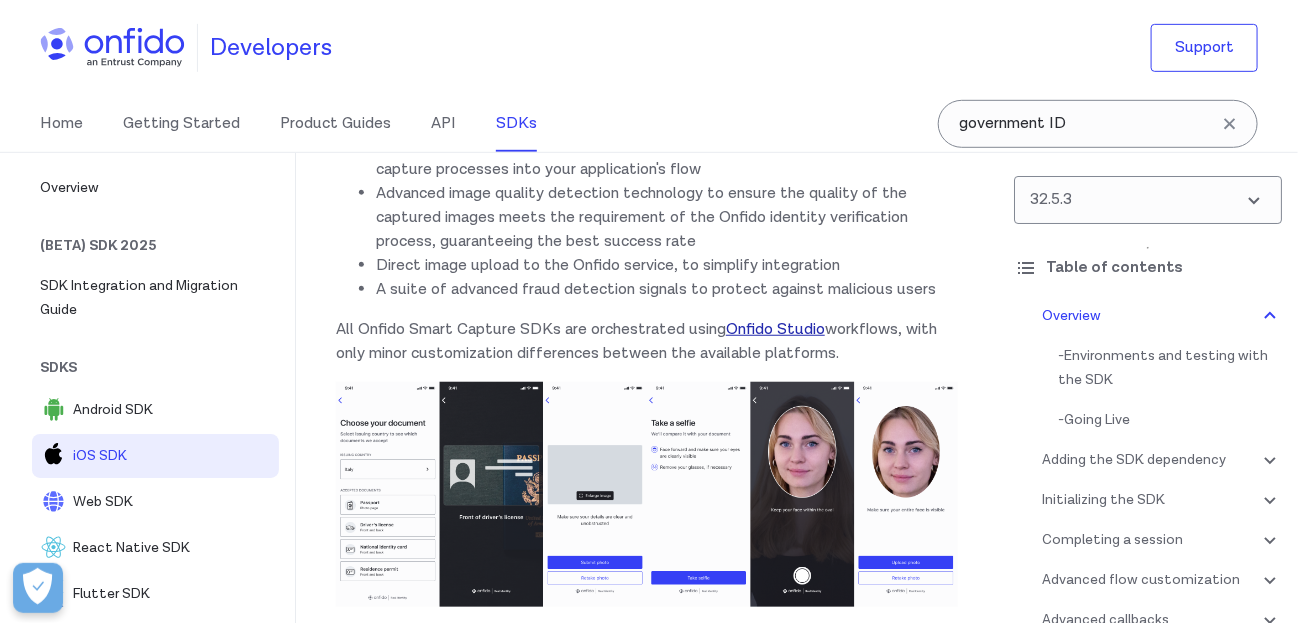 click on "Onfido Studio" at bounding box center [775, 329] 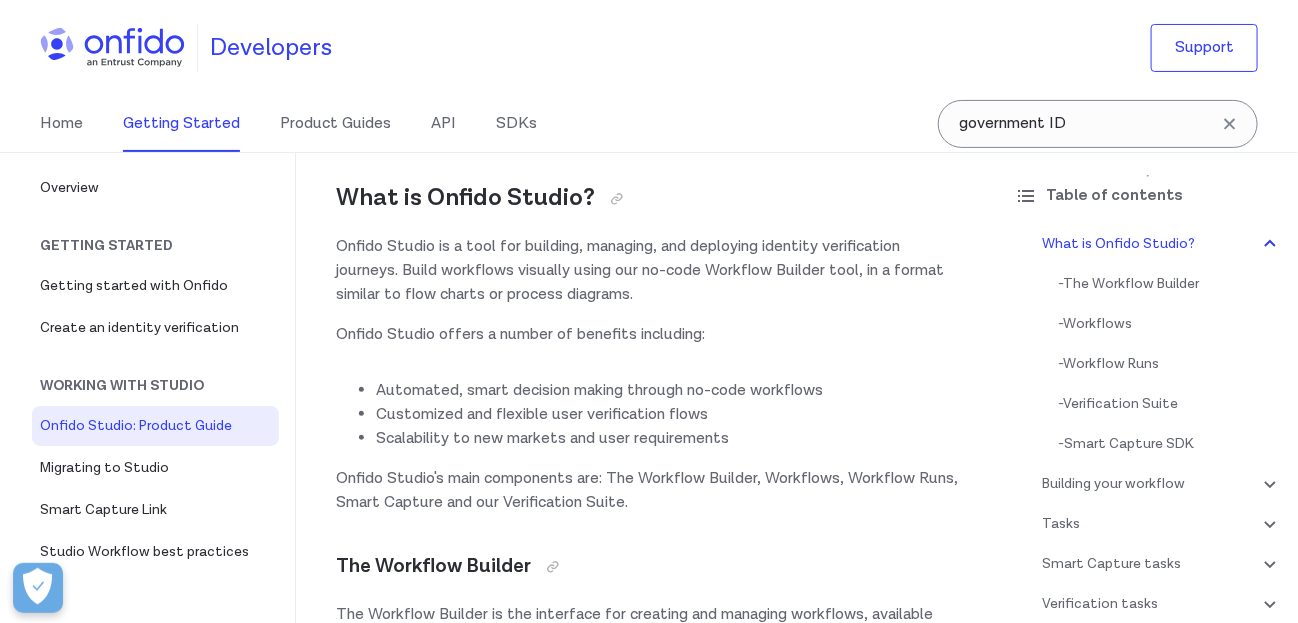 scroll, scrollTop: 0, scrollLeft: 0, axis: both 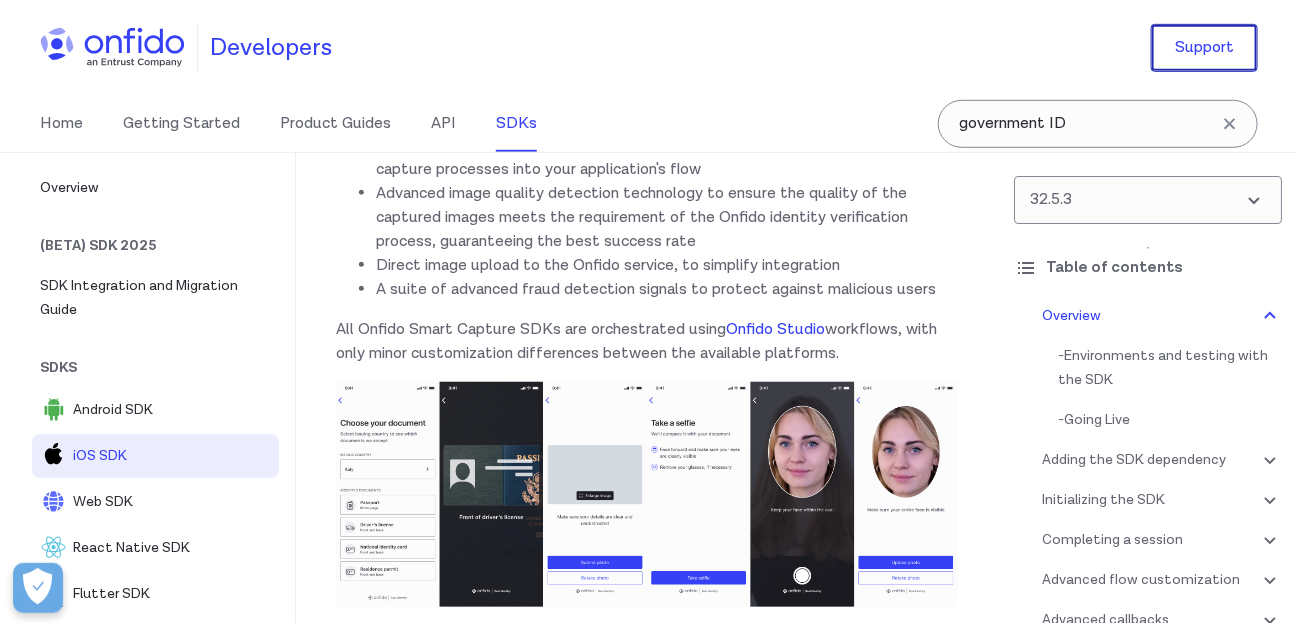 click on "Support" at bounding box center (1204, 48) 